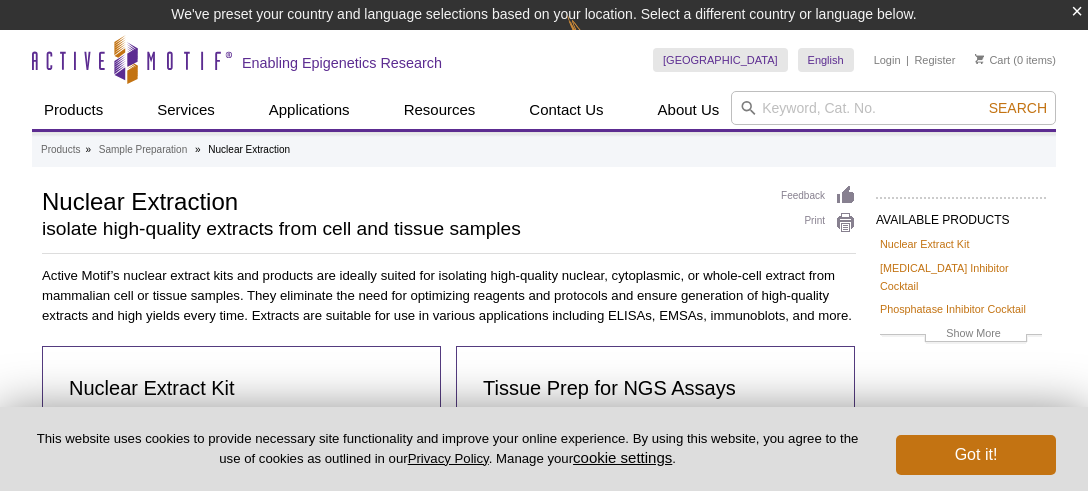 scroll, scrollTop: 184, scrollLeft: 0, axis: vertical 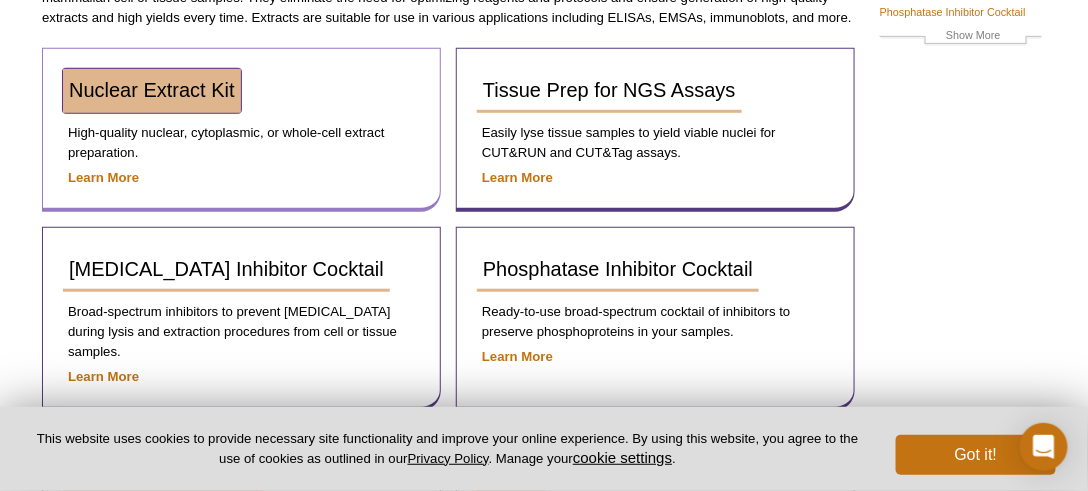 click on "Nuclear Extract Kit" at bounding box center (152, 90) 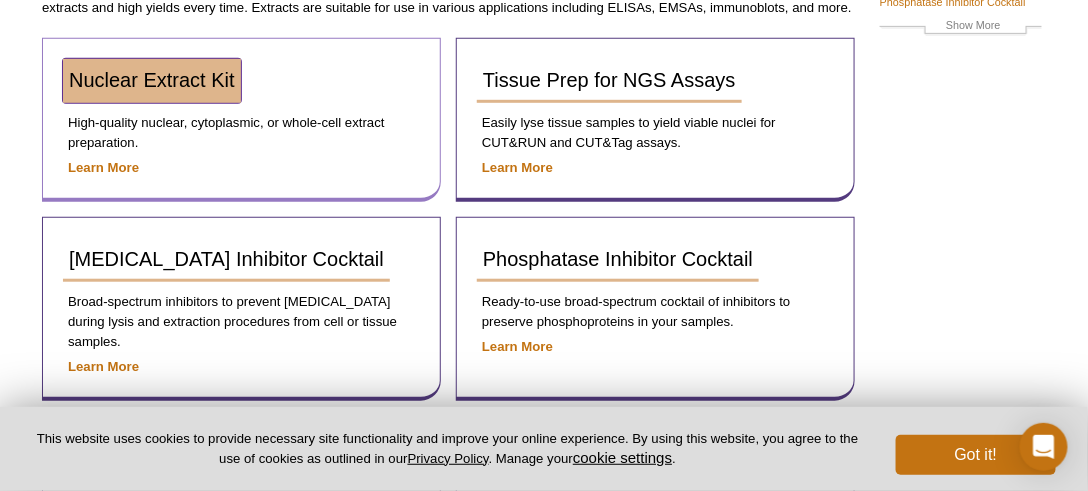 scroll, scrollTop: 268, scrollLeft: 0, axis: vertical 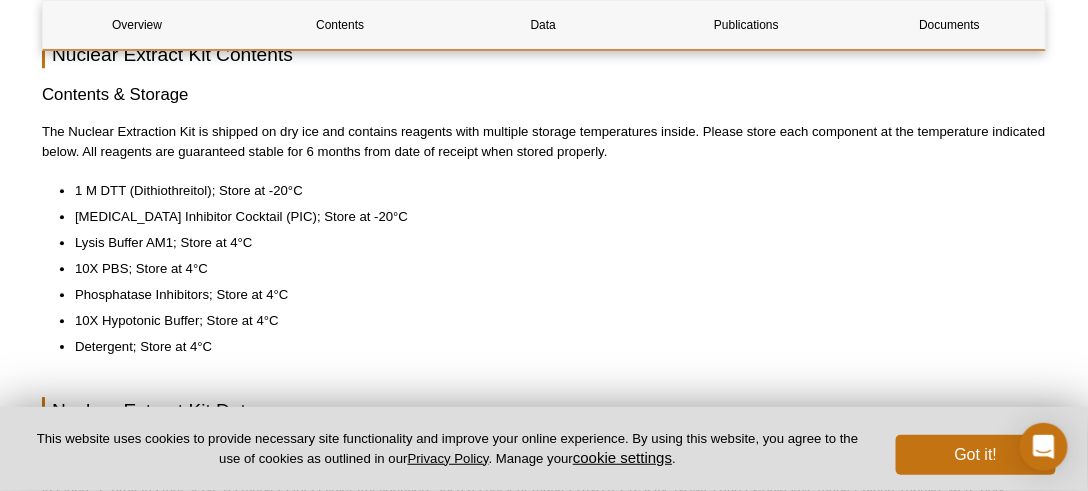 click on "Lysis Buffer AM1; Store at 4°C" at bounding box center [550, 243] 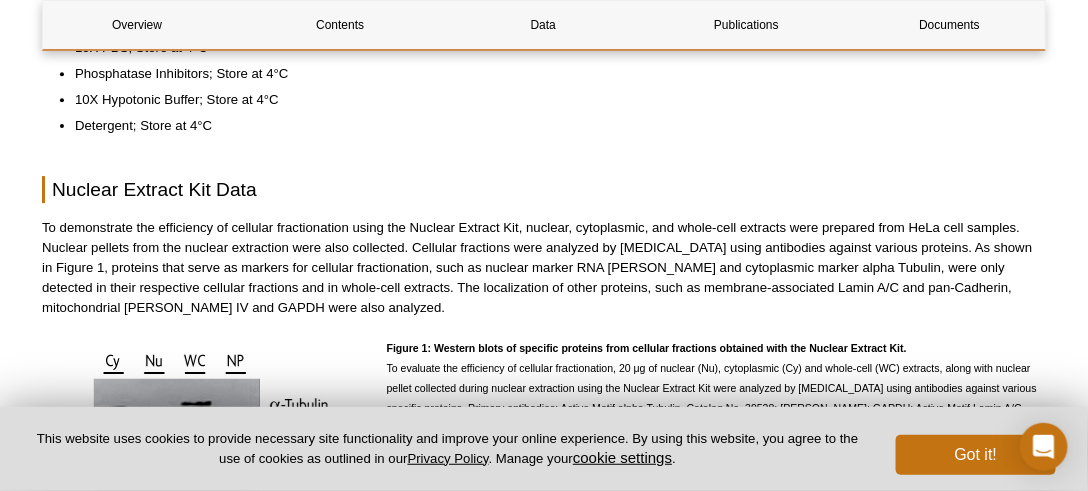 scroll, scrollTop: 1570, scrollLeft: 0, axis: vertical 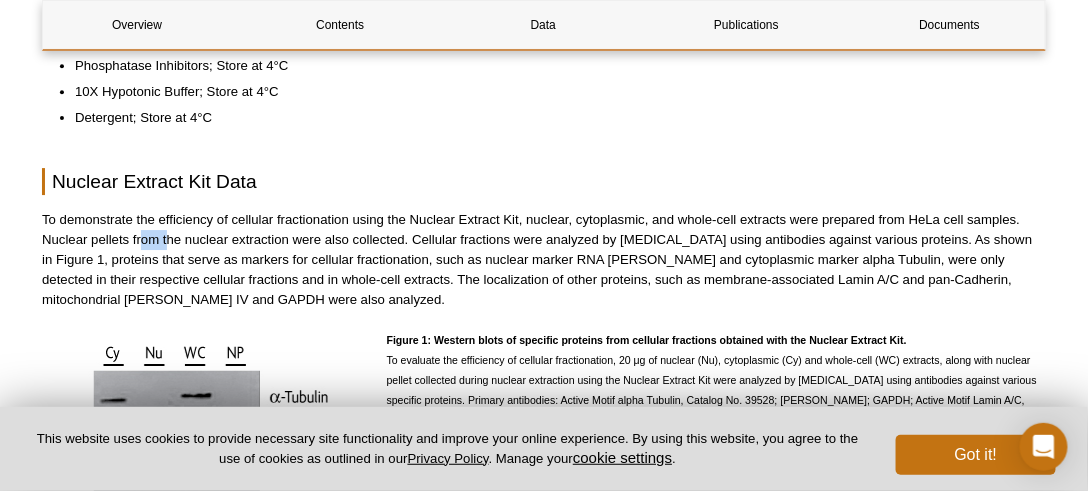 drag, startPoint x: 140, startPoint y: 221, endPoint x: 167, endPoint y: 220, distance: 27.018513 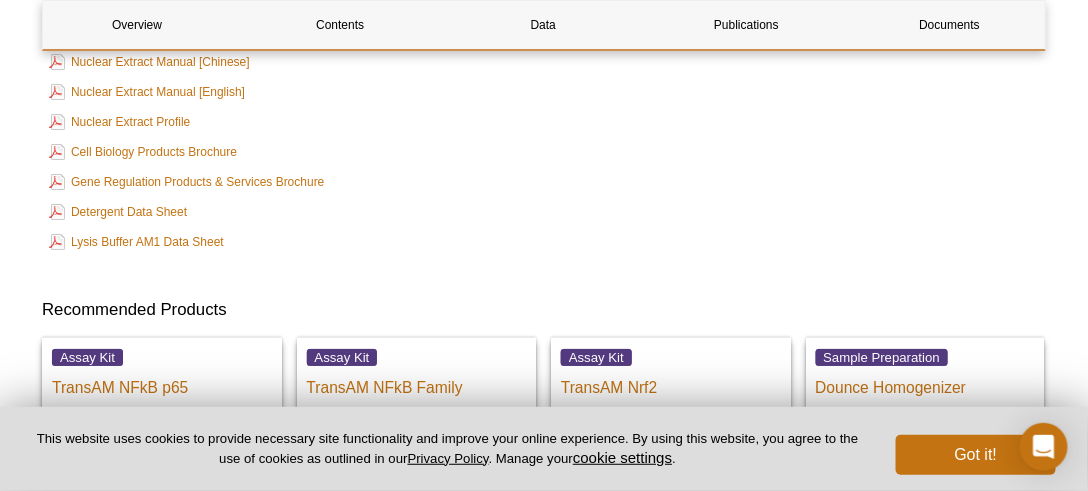 scroll, scrollTop: 3570, scrollLeft: 0, axis: vertical 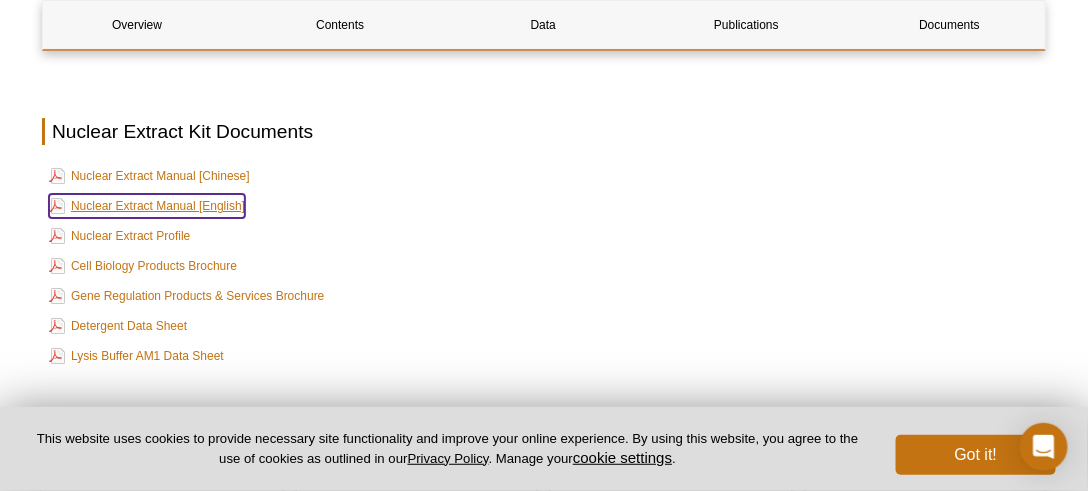click on "Nuclear Extract Manual [English]" at bounding box center (147, 206) 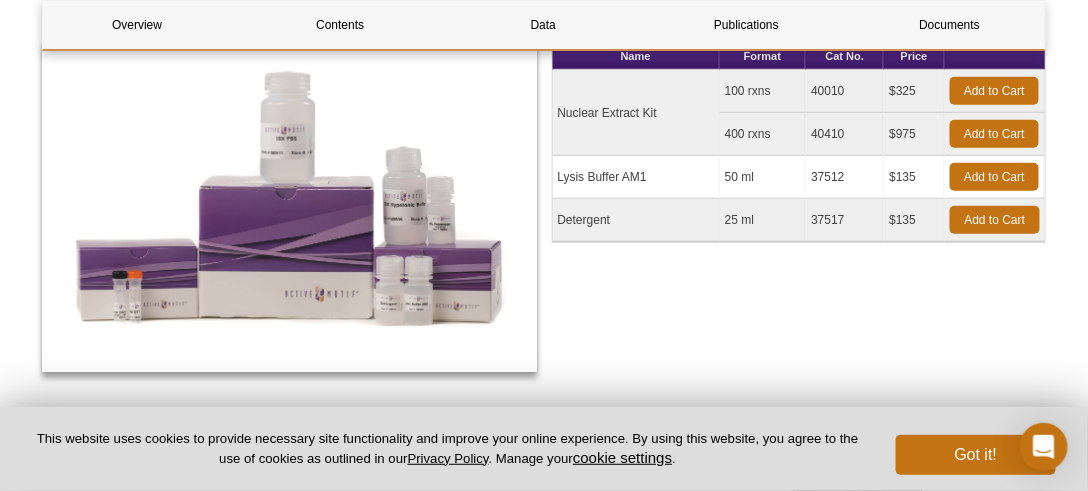 scroll, scrollTop: 285, scrollLeft: 0, axis: vertical 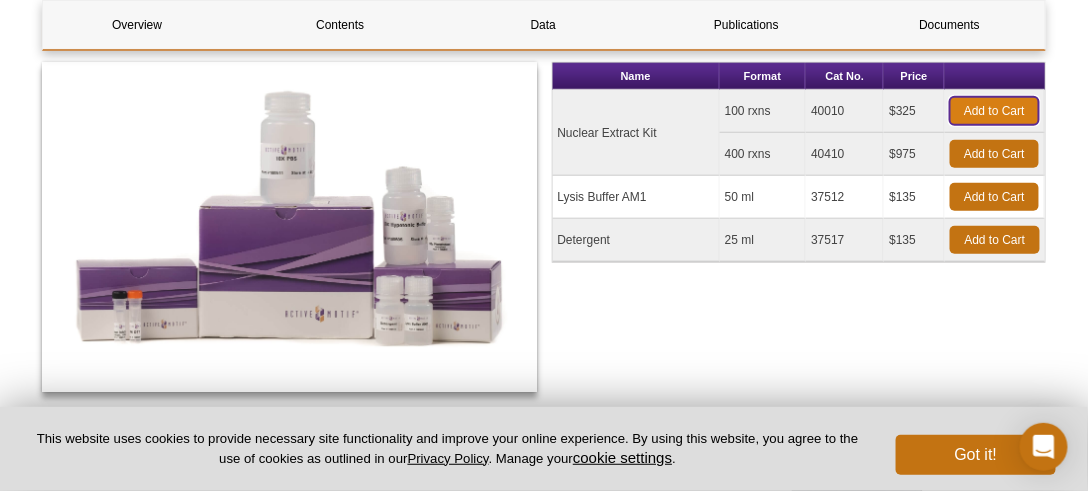 click on "Add to Cart" at bounding box center [994, 111] 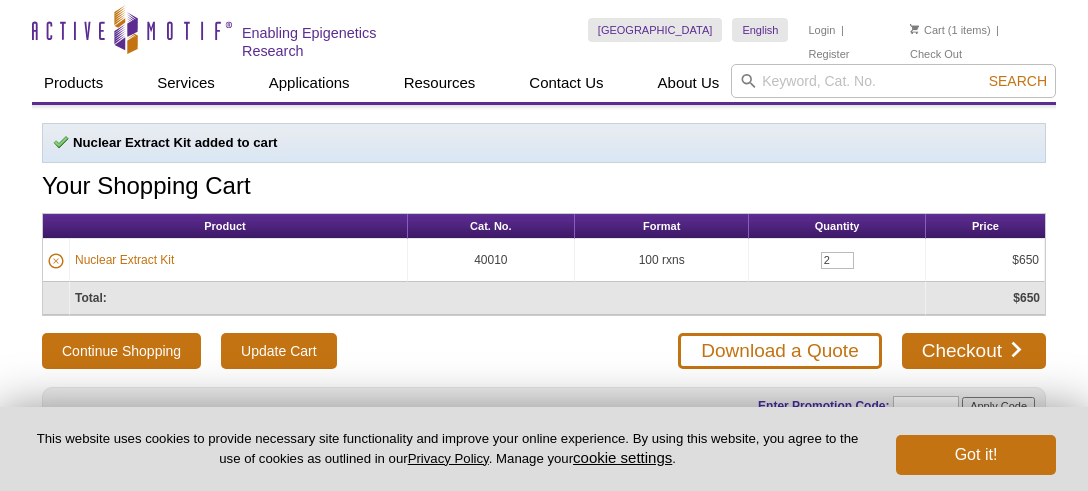 scroll, scrollTop: 0, scrollLeft: 0, axis: both 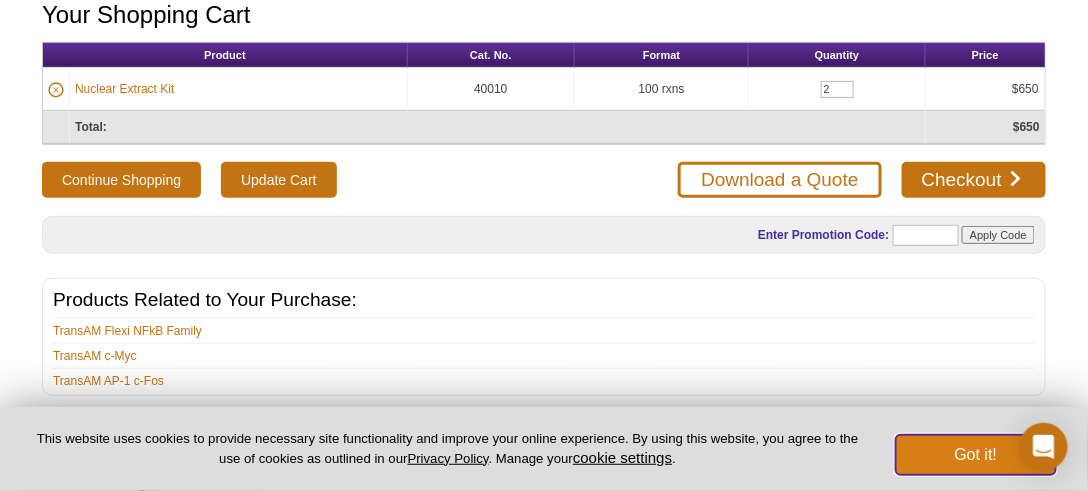 click on "Got it!" at bounding box center (976, 455) 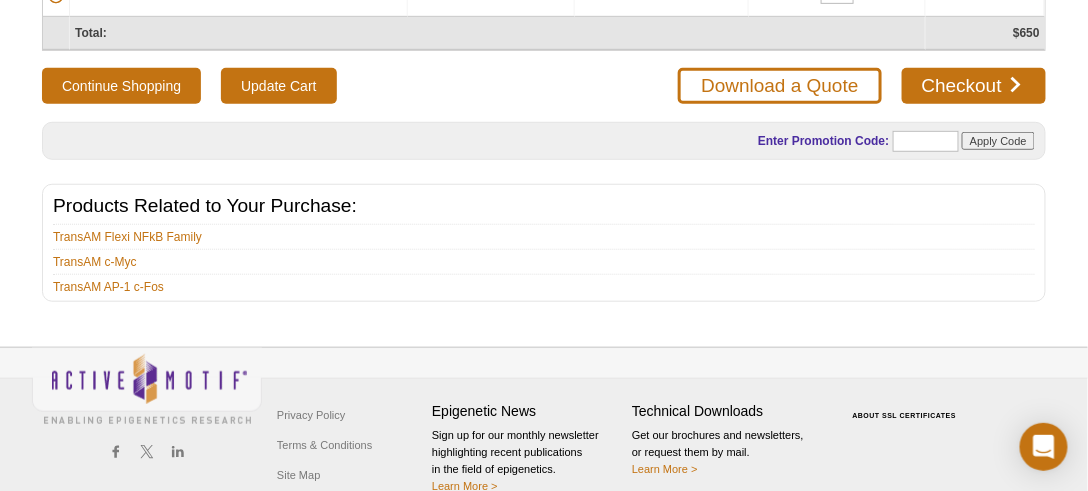 scroll, scrollTop: 285, scrollLeft: 0, axis: vertical 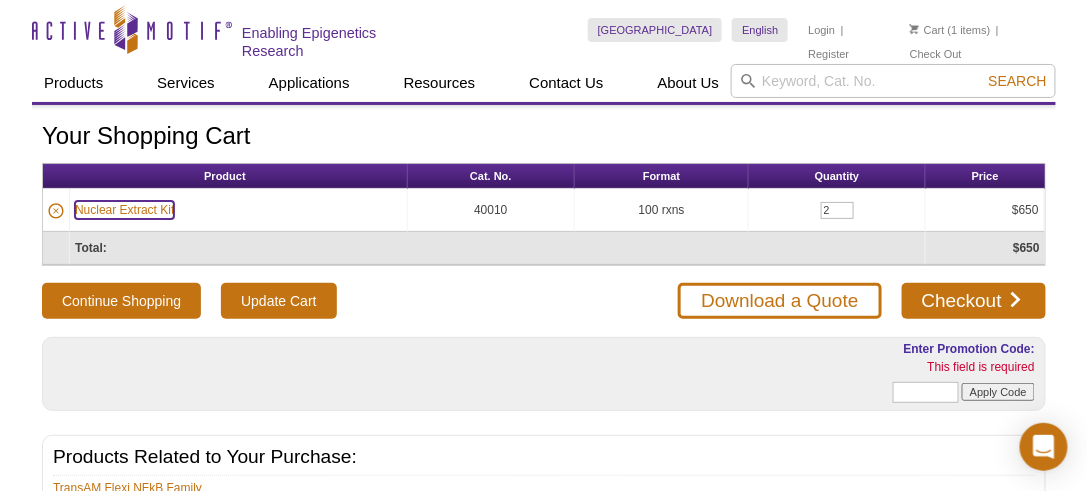 click on "Nuclear Extract Kit" at bounding box center (124, 210) 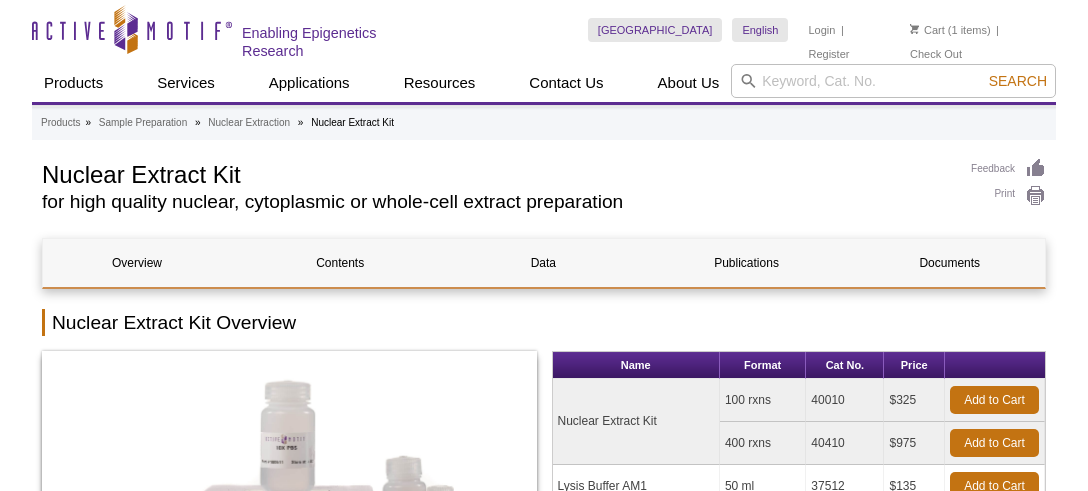 scroll, scrollTop: 0, scrollLeft: 0, axis: both 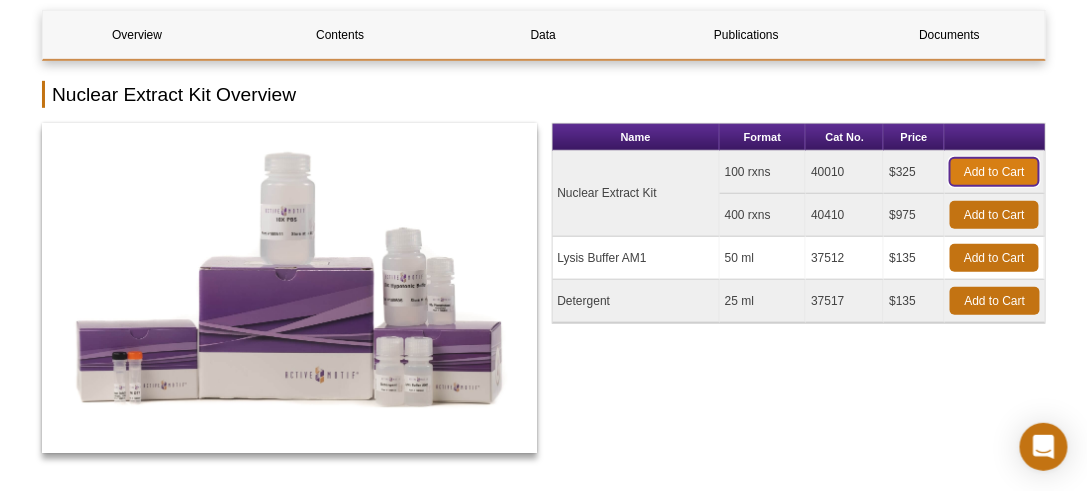 click on "Add to Cart" at bounding box center [994, 172] 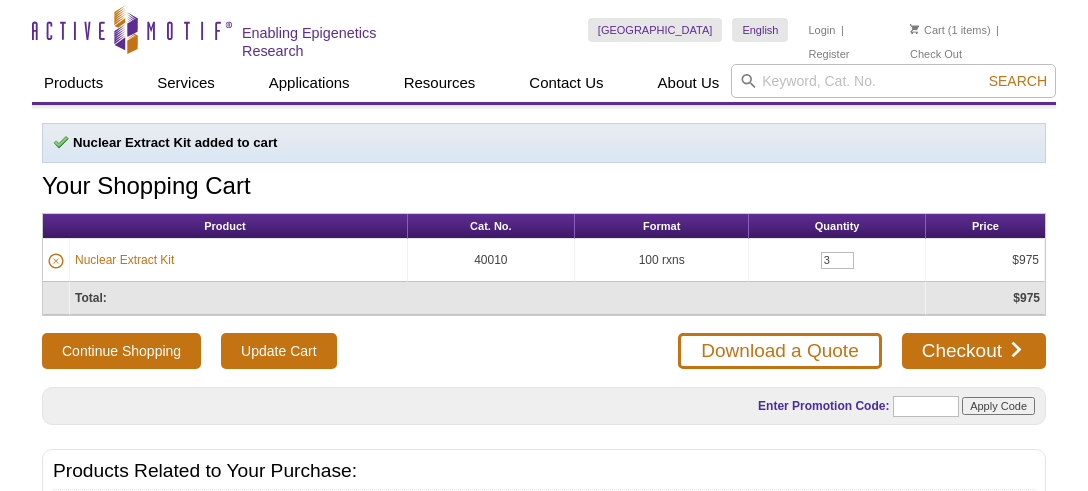 scroll, scrollTop: 0, scrollLeft: 0, axis: both 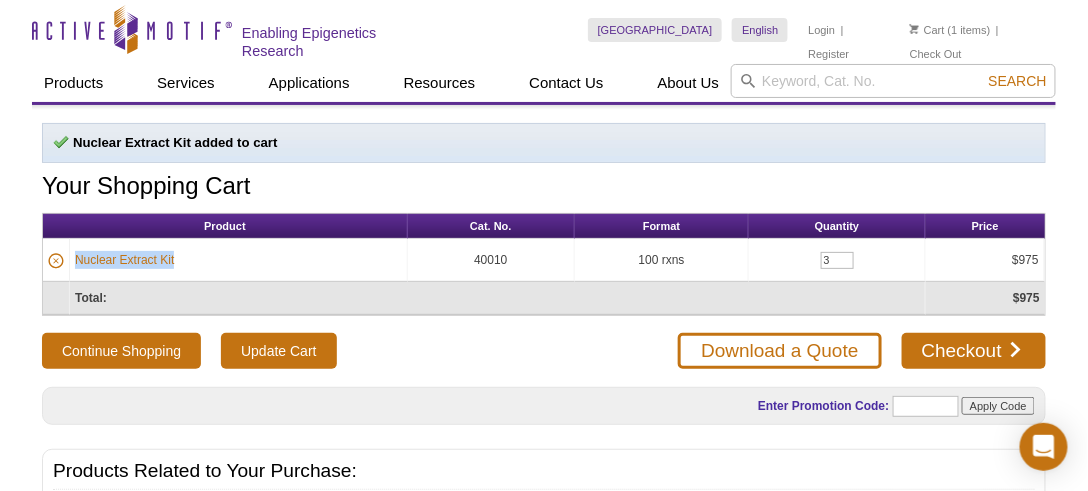 drag, startPoint x: 177, startPoint y: 254, endPoint x: 73, endPoint y: 259, distance: 104.120125 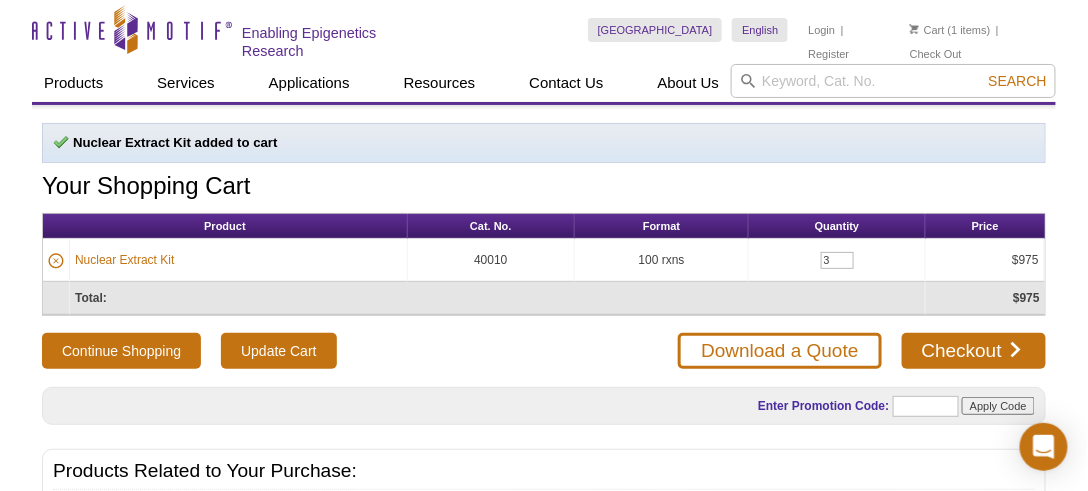 click on "40010" at bounding box center (491, 260) 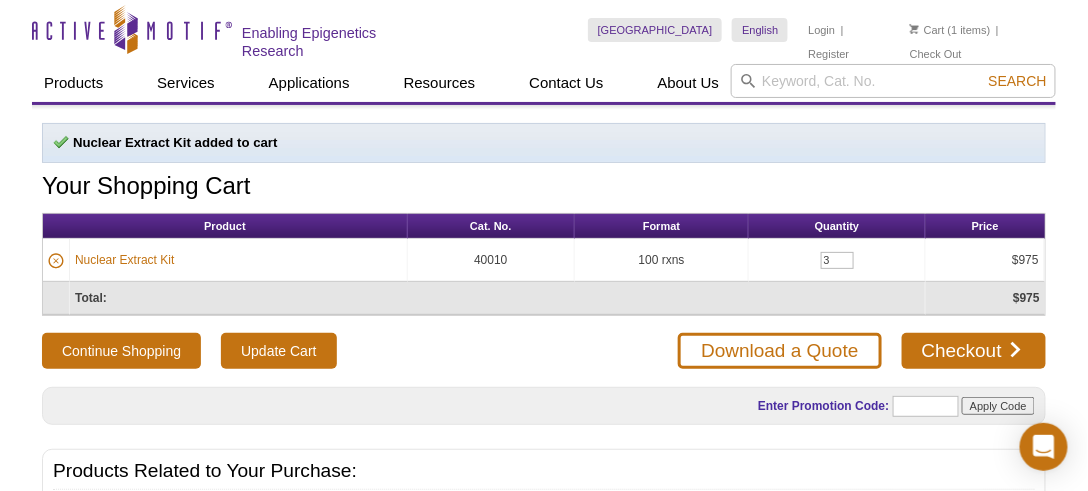 copy on "40010" 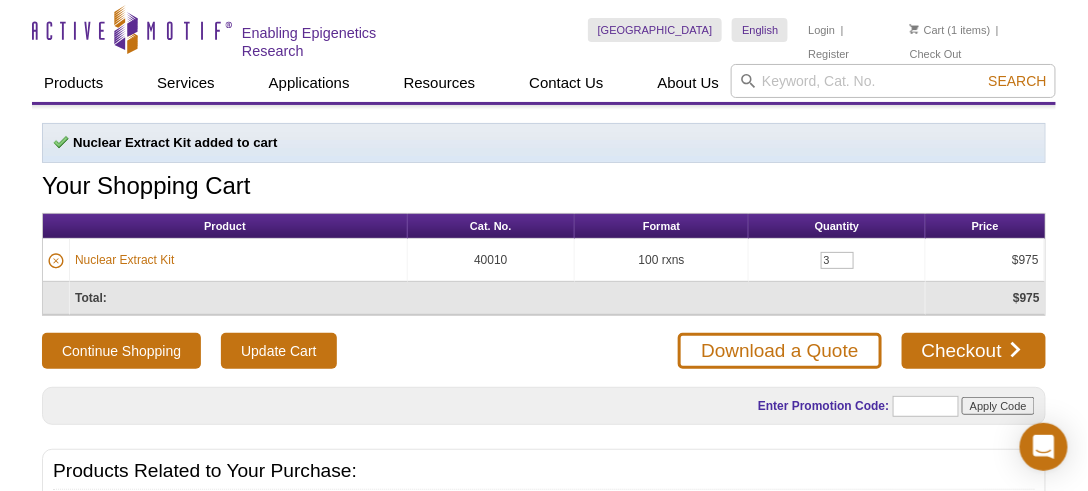 drag, startPoint x: 697, startPoint y: 255, endPoint x: 639, endPoint y: 253, distance: 58.034473 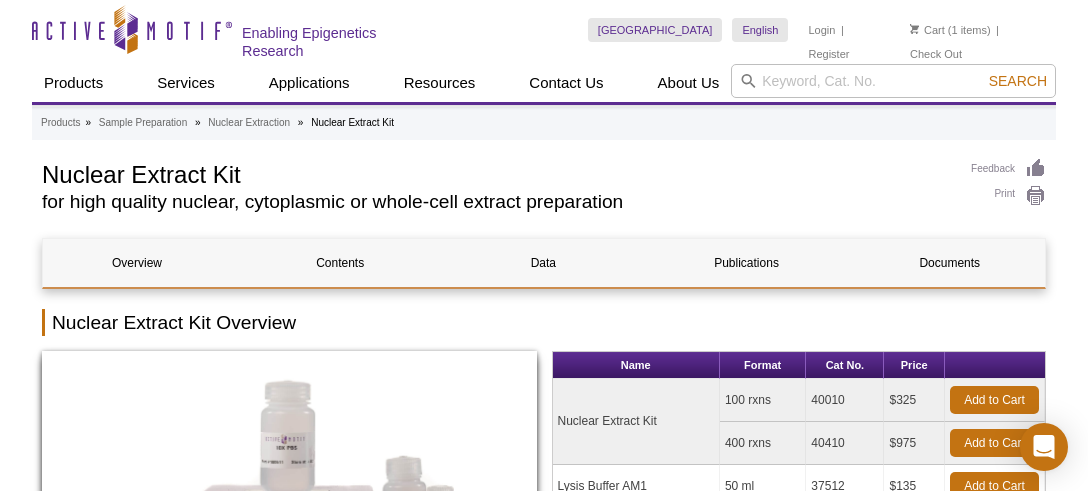 scroll, scrollTop: 230, scrollLeft: 0, axis: vertical 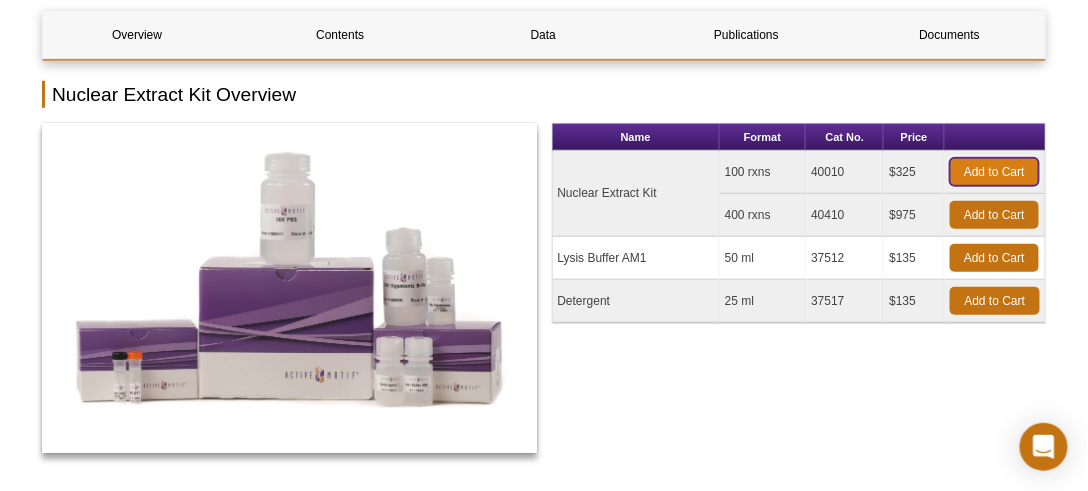 click on "Add to Cart" at bounding box center [994, 172] 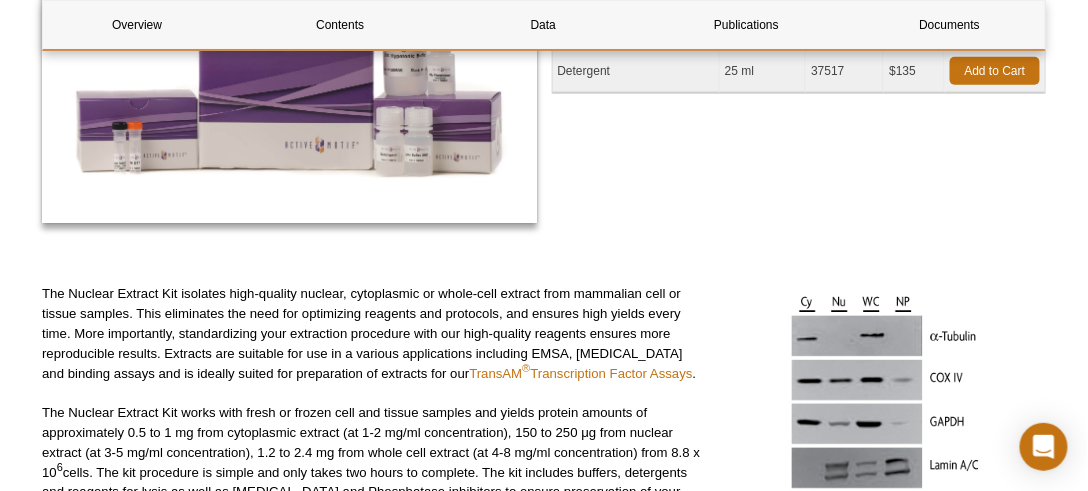 scroll, scrollTop: 114, scrollLeft: 0, axis: vertical 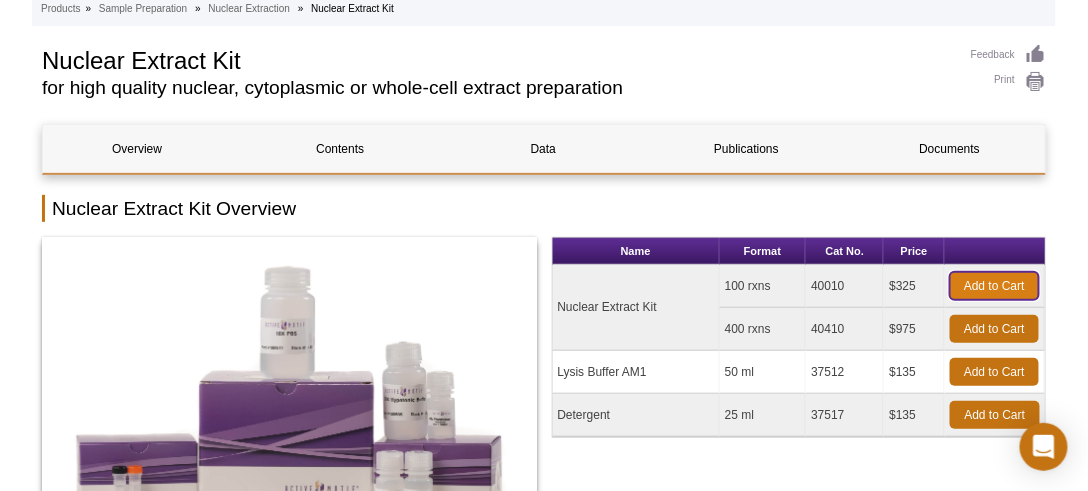 click on "Add to Cart" at bounding box center [994, 286] 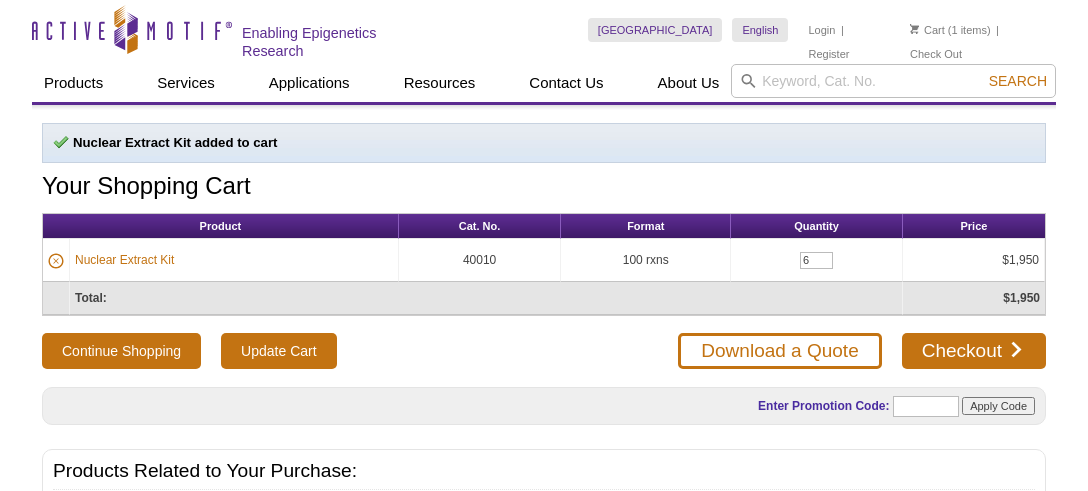 scroll, scrollTop: 0, scrollLeft: 0, axis: both 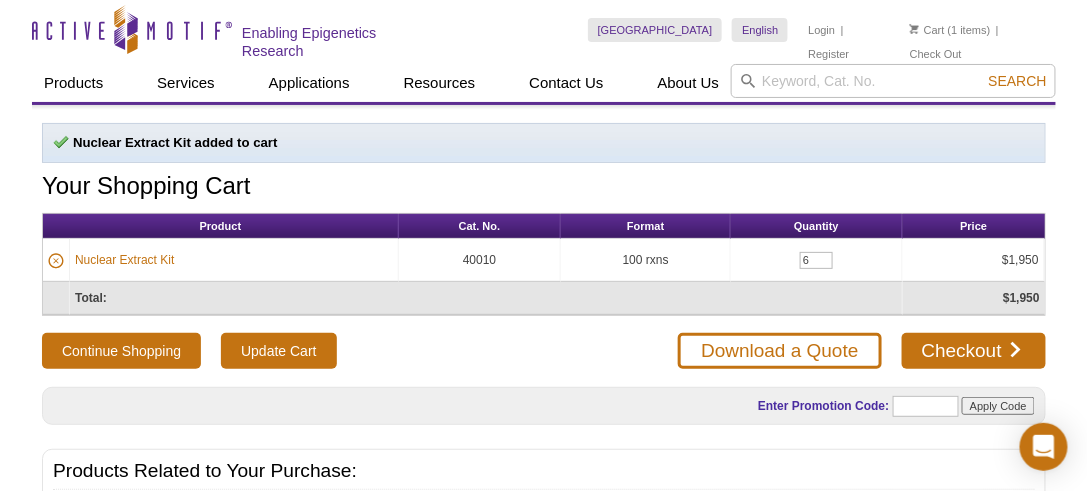 click on "40010" at bounding box center [480, 260] 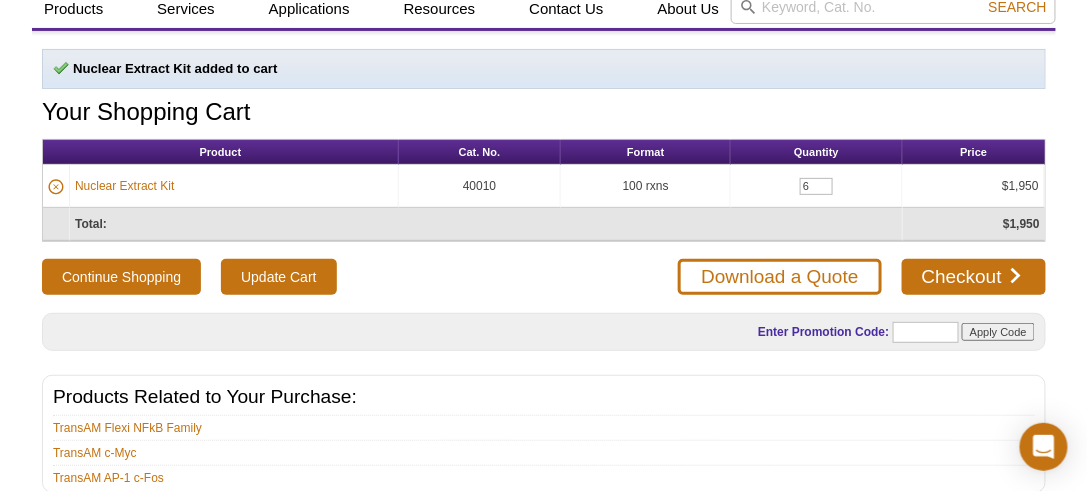 scroll, scrollTop: 0, scrollLeft: 0, axis: both 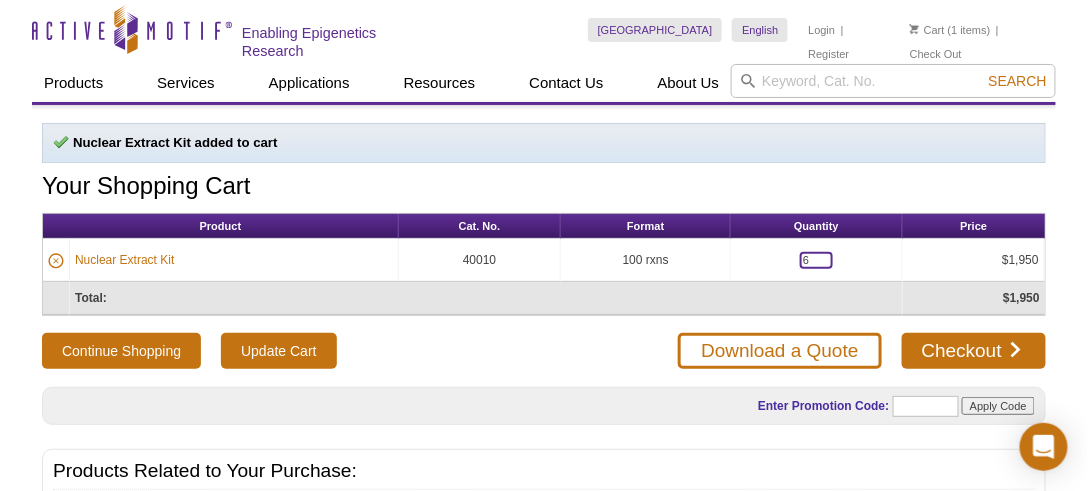 drag, startPoint x: 819, startPoint y: 254, endPoint x: 753, endPoint y: 254, distance: 66 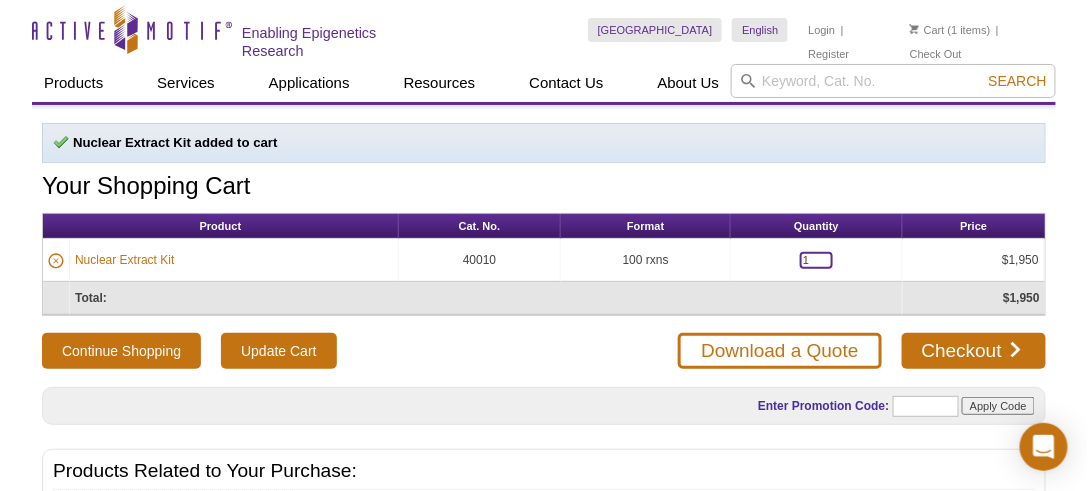 type on "1" 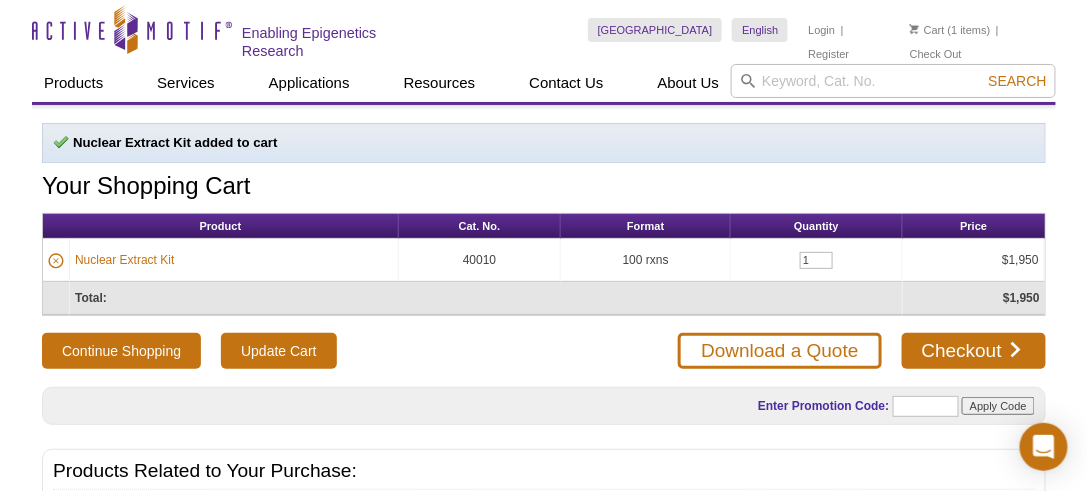 click on "Continue Shopping
Update Cart
Download a Quote                    Checkout" at bounding box center (544, 351) 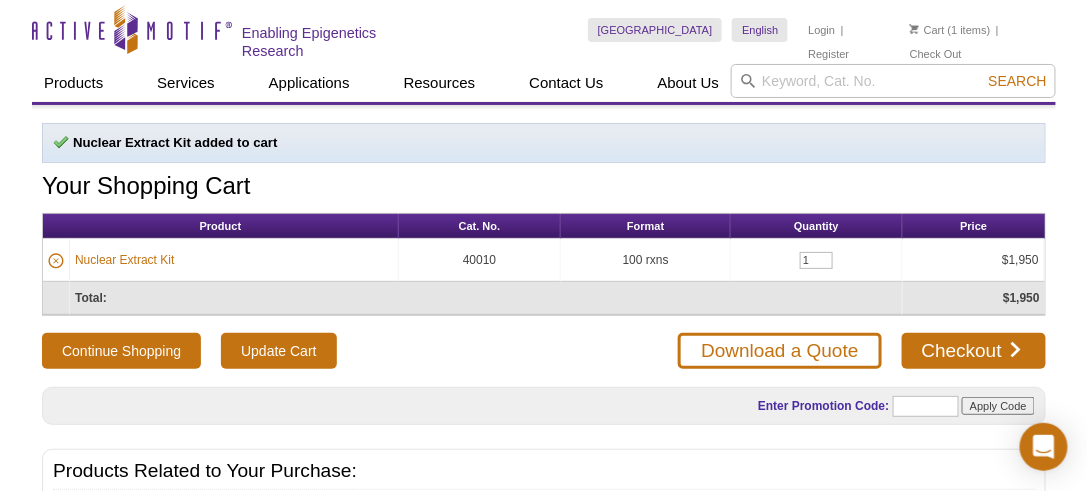 drag, startPoint x: 556, startPoint y: 342, endPoint x: 529, endPoint y: 346, distance: 27.294687 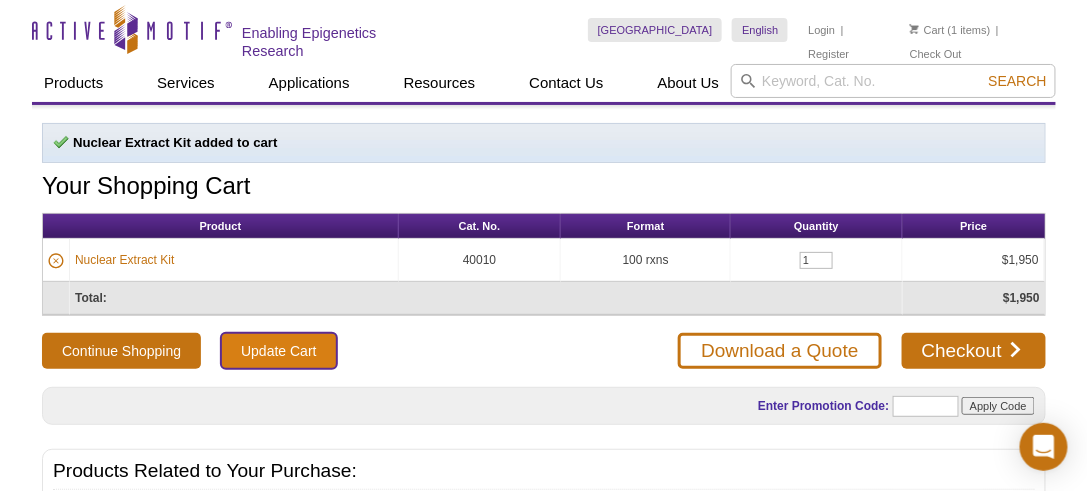 click on "Update Cart" at bounding box center [278, 351] 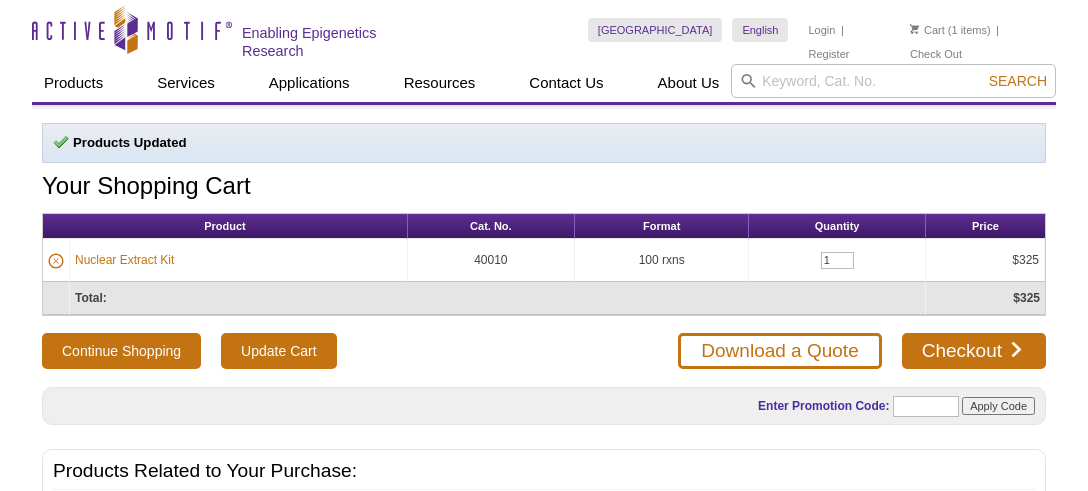 scroll, scrollTop: 0, scrollLeft: 0, axis: both 